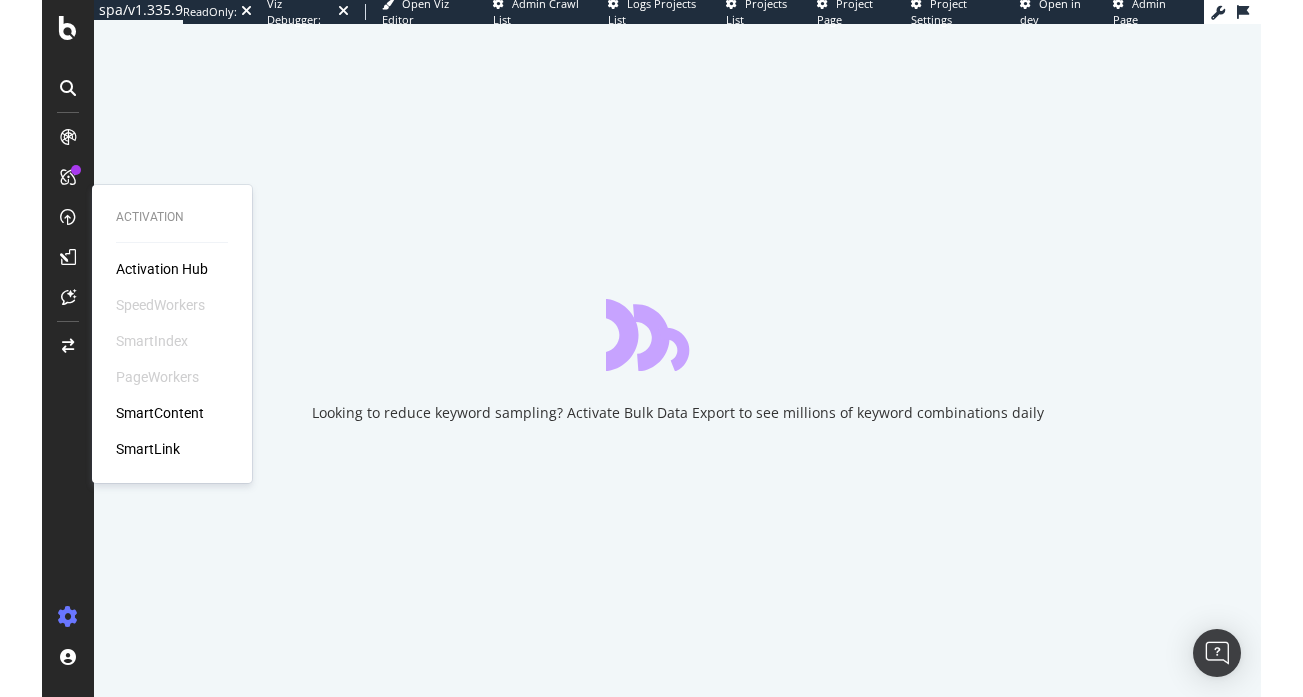 scroll, scrollTop: 0, scrollLeft: 0, axis: both 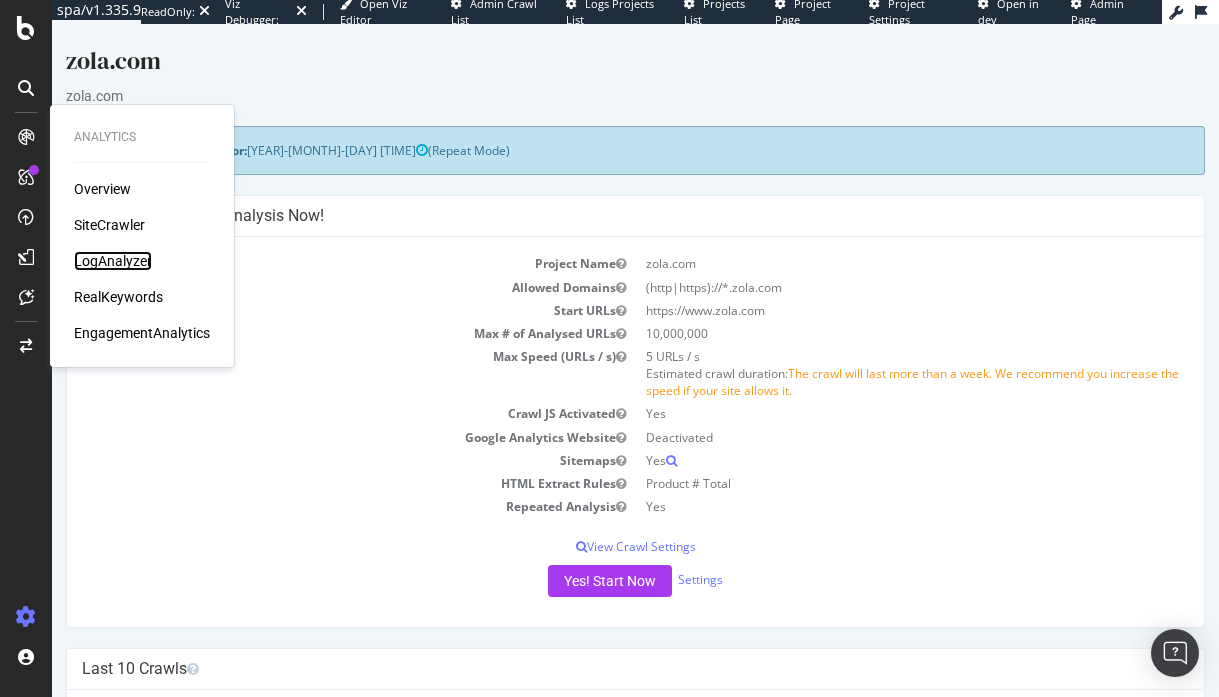 click on "LogAnalyzer" at bounding box center (113, 261) 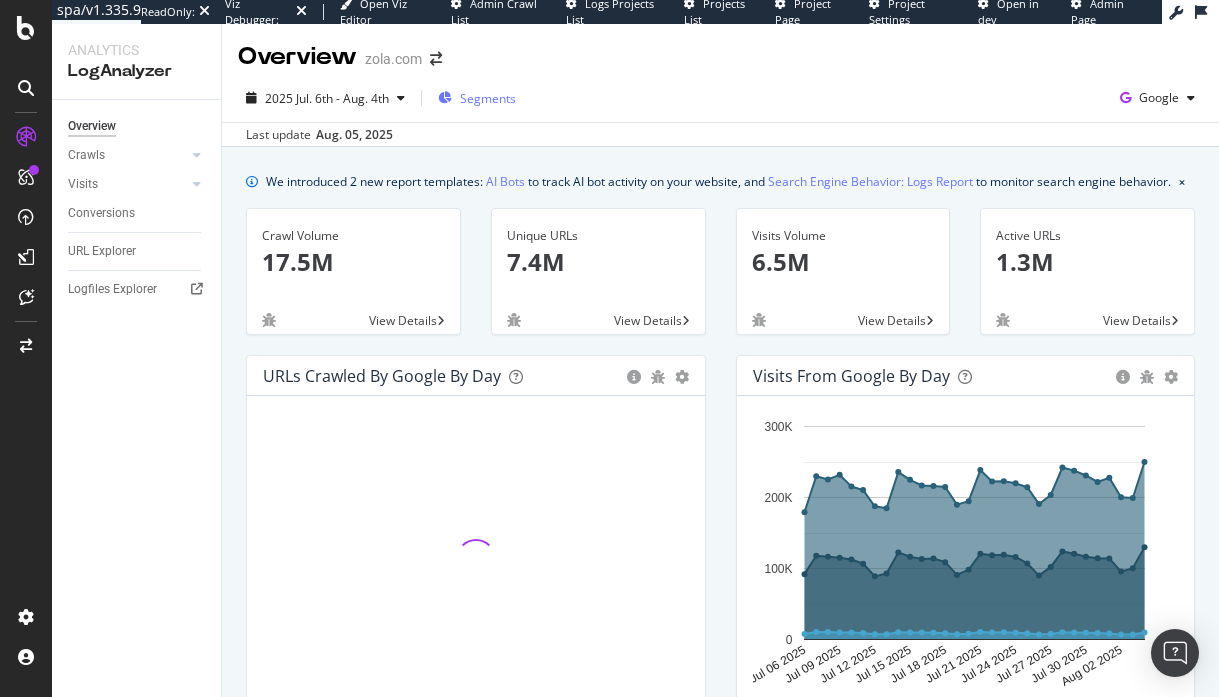click at bounding box center (445, 98) 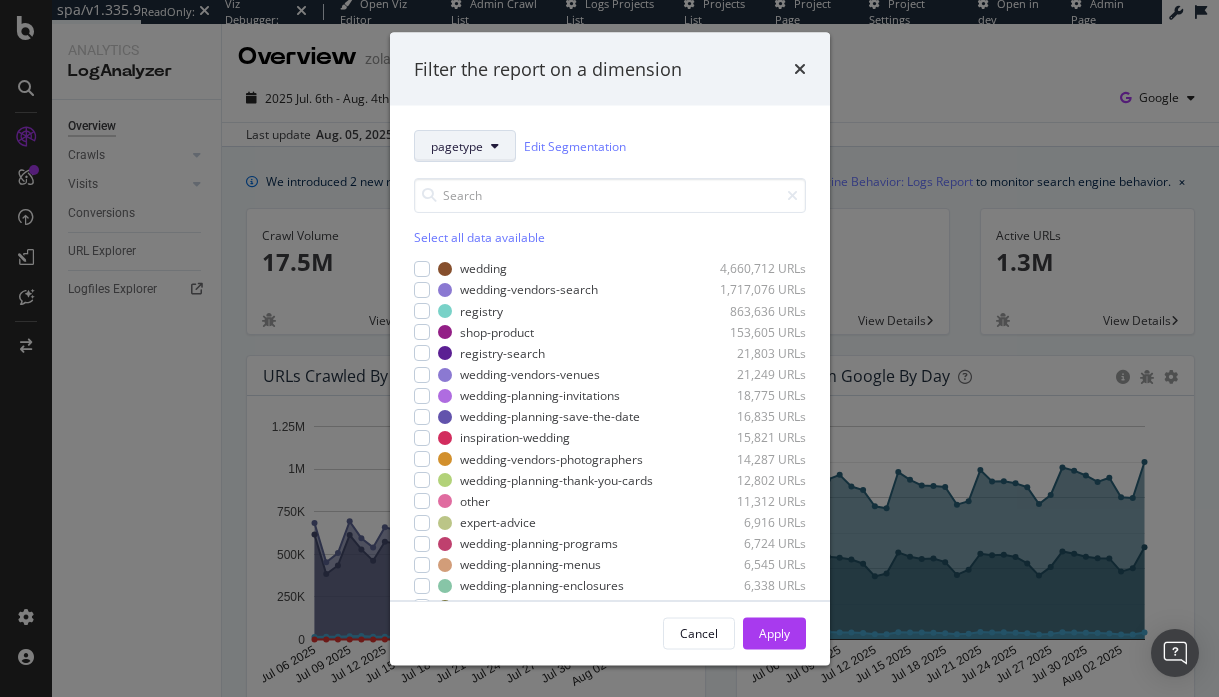 click on "pagetype" at bounding box center (457, 145) 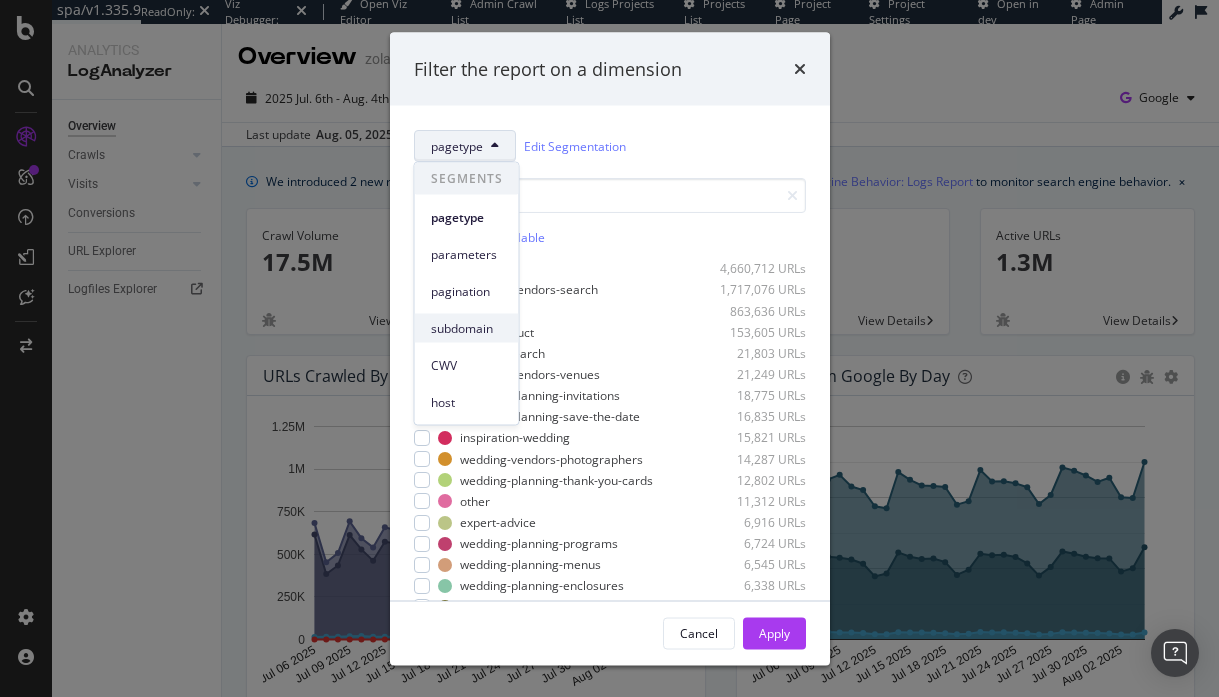 click on "subdomain" at bounding box center [467, 328] 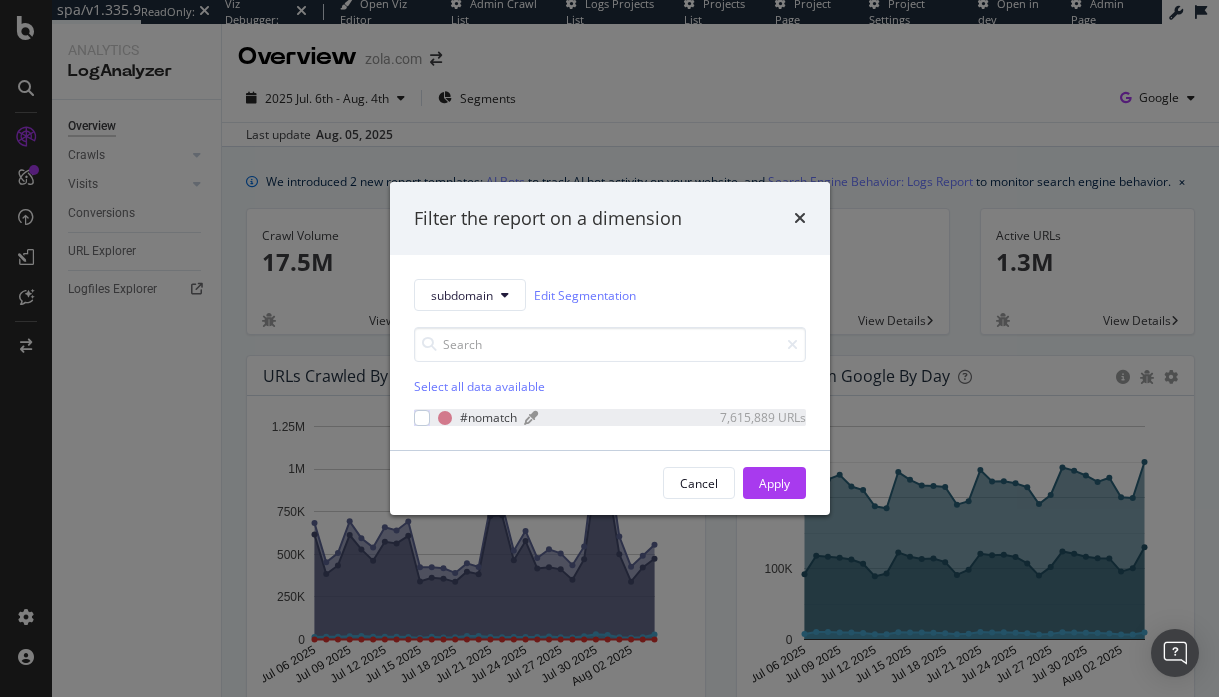 click on "#nomatch" at bounding box center [488, 417] 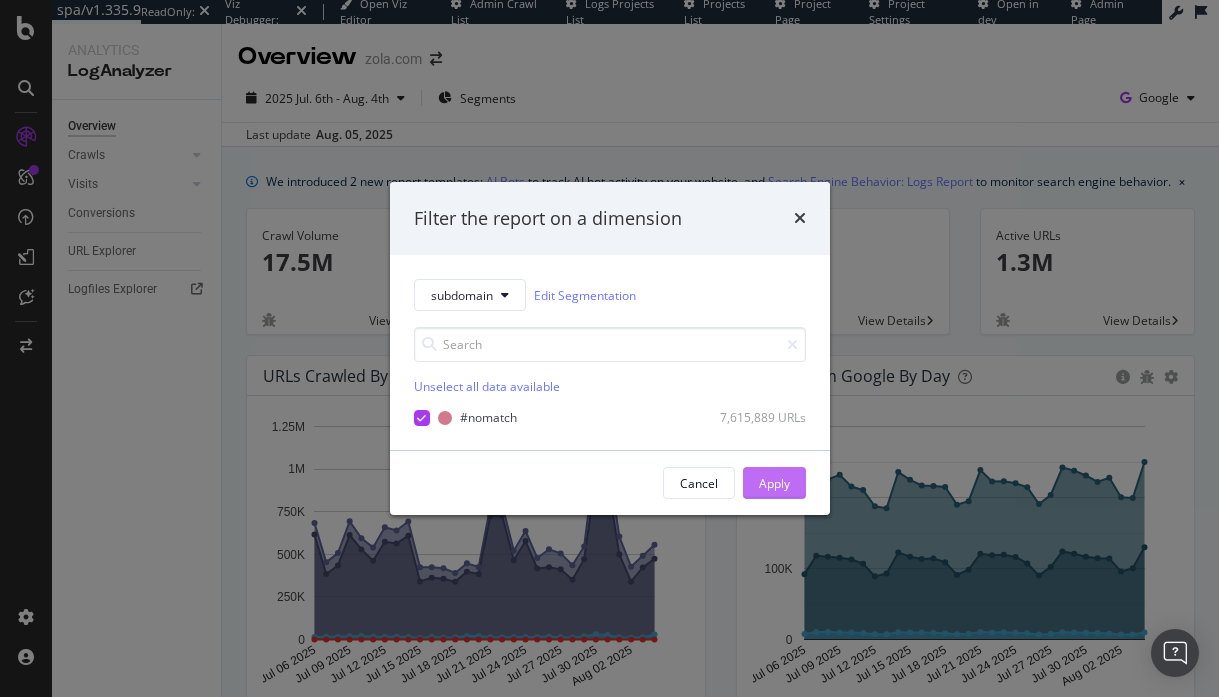 click on "Apply" at bounding box center (774, 483) 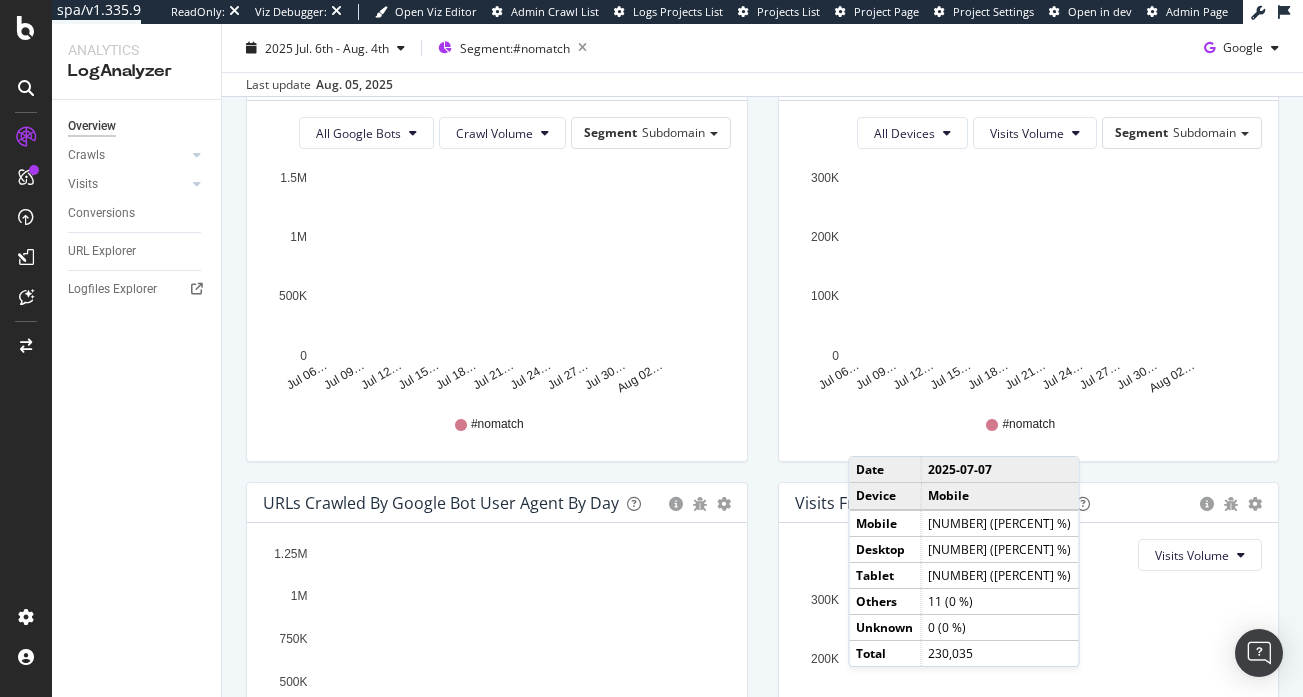 scroll, scrollTop: 297, scrollLeft: 0, axis: vertical 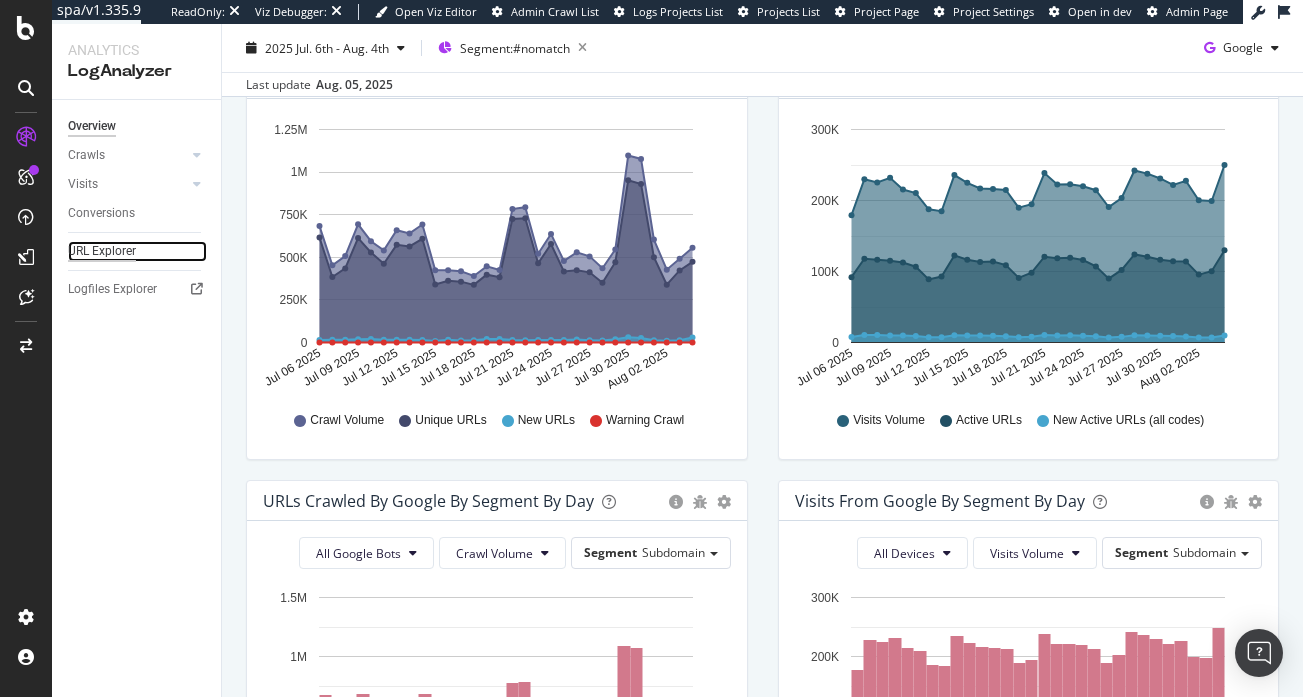 click on "URL Explorer" at bounding box center [102, 251] 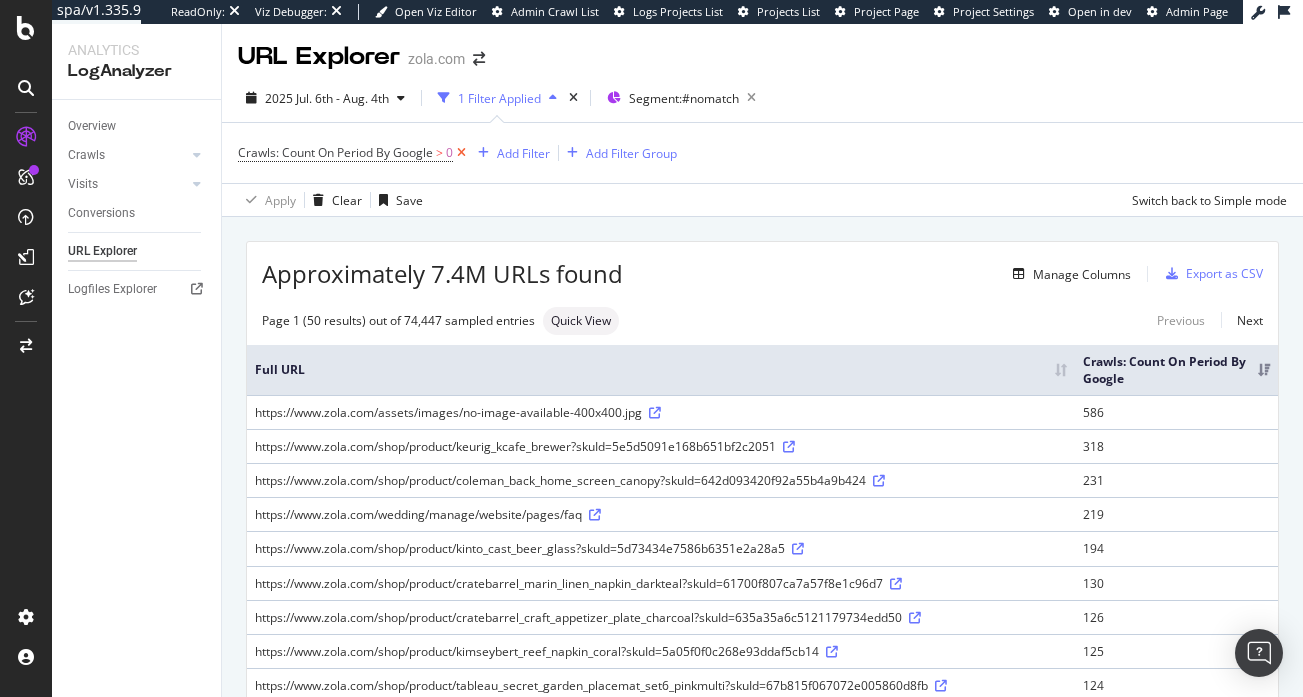 click at bounding box center (461, 153) 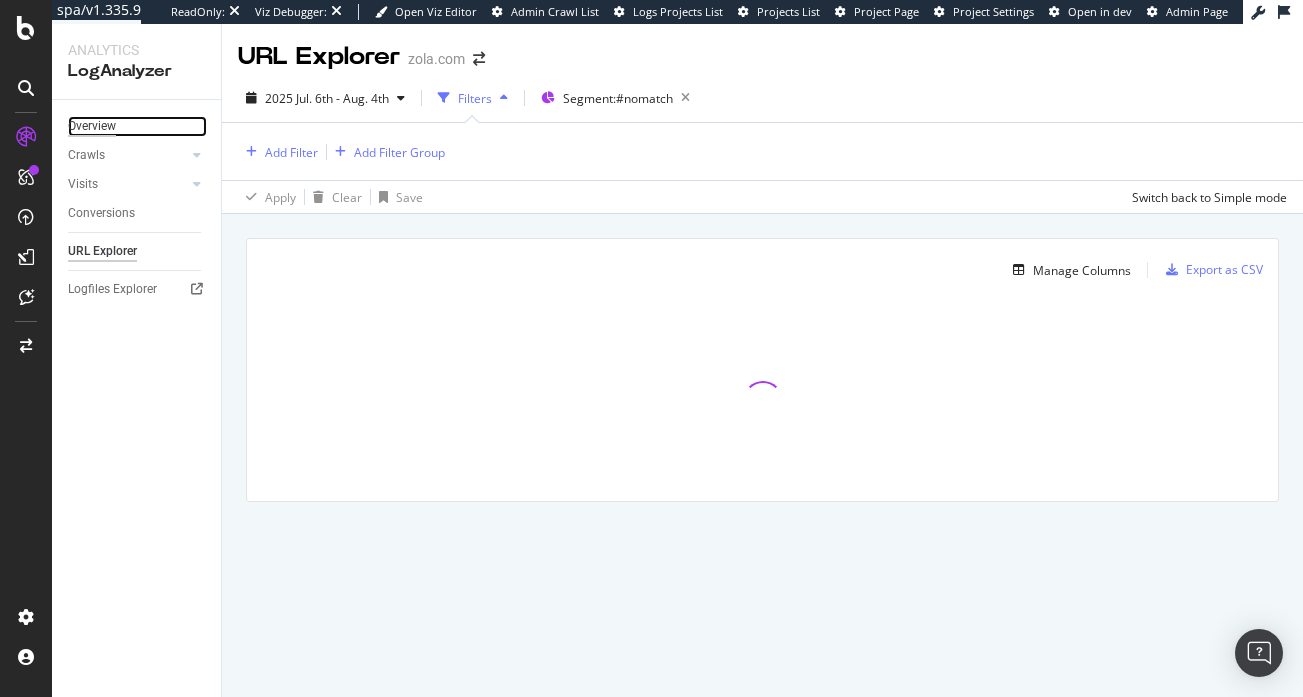 click on "Overview" at bounding box center [92, 126] 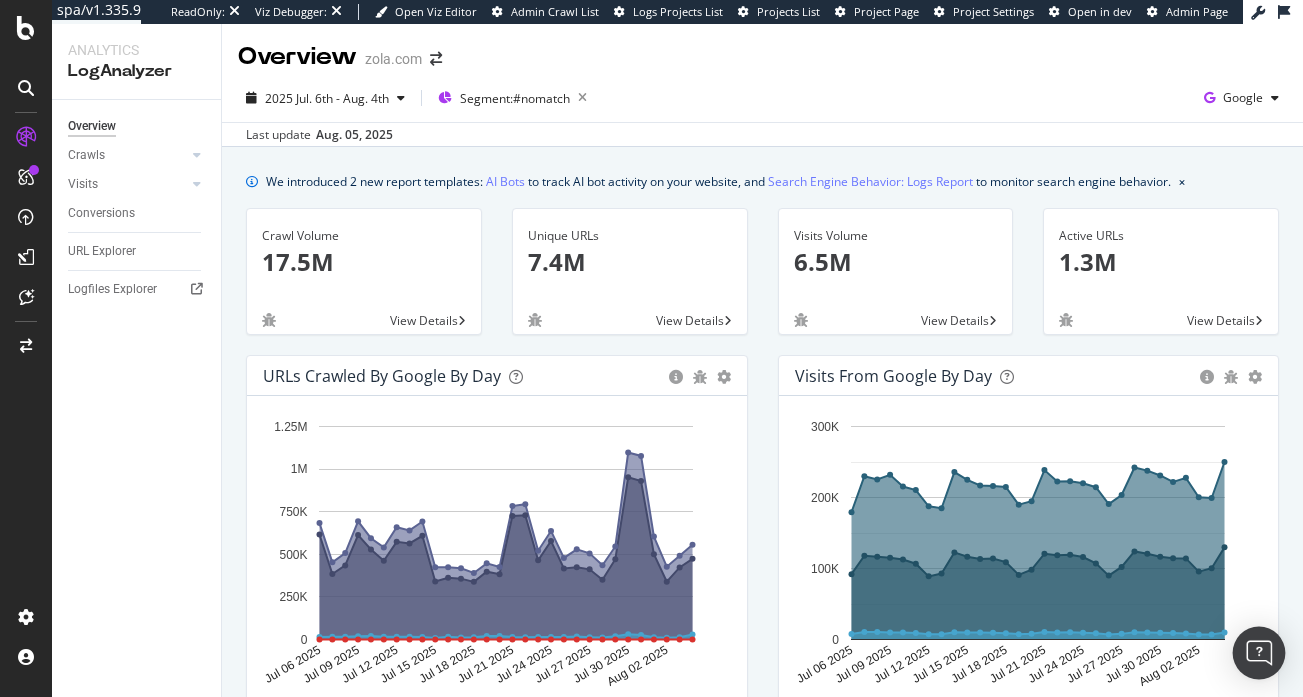 click at bounding box center [1259, 653] 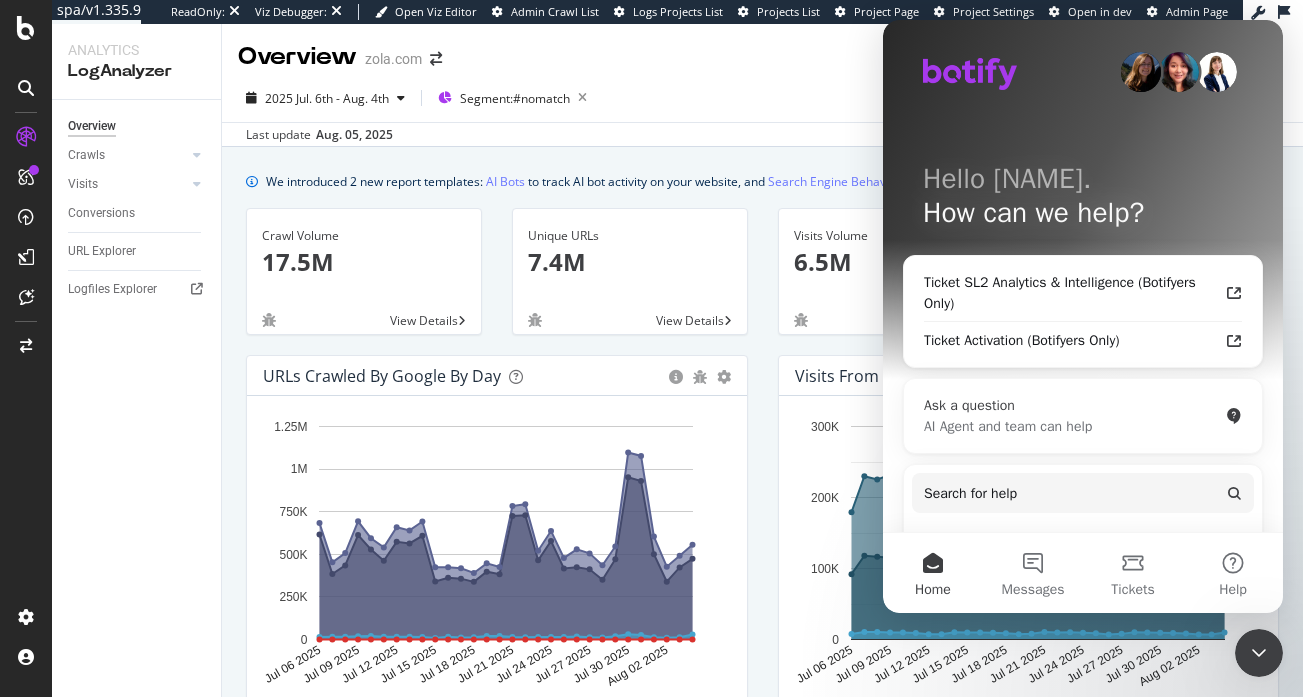 scroll, scrollTop: 0, scrollLeft: 0, axis: both 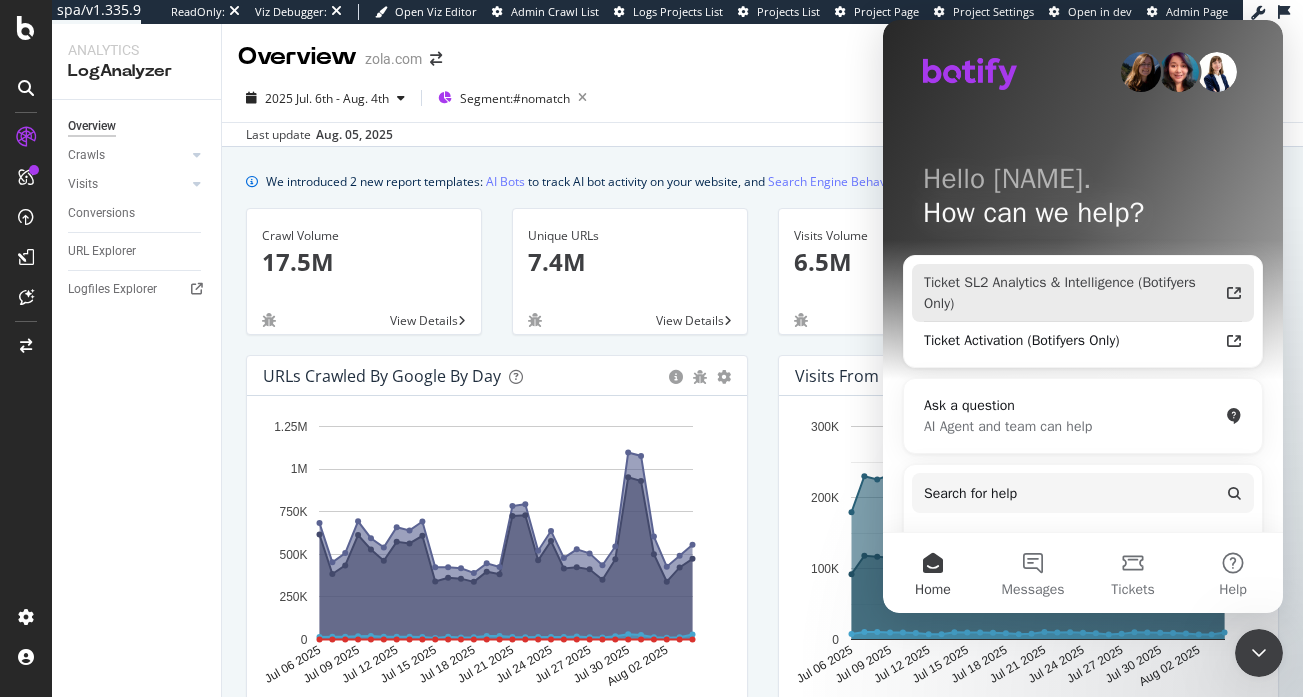click on "Ticket SL2 Analytics & Intelligence (Botifyers Only)" at bounding box center [1071, 293] 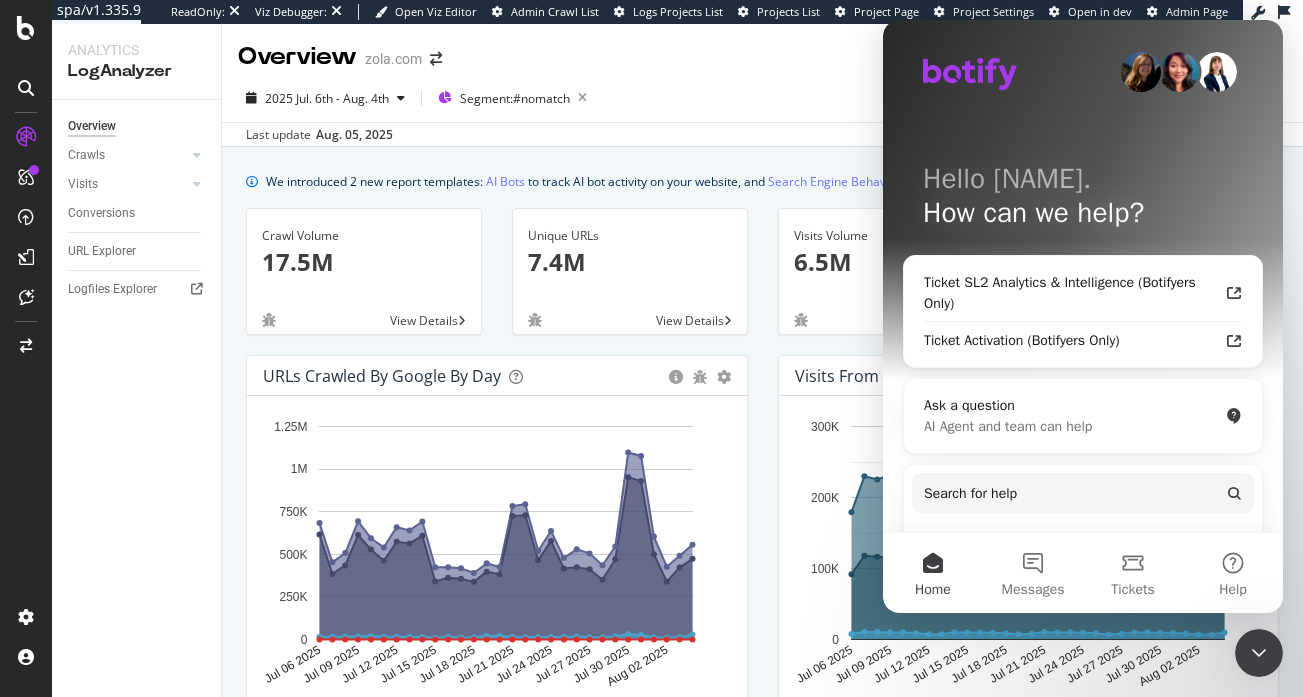 click at bounding box center [1259, 653] 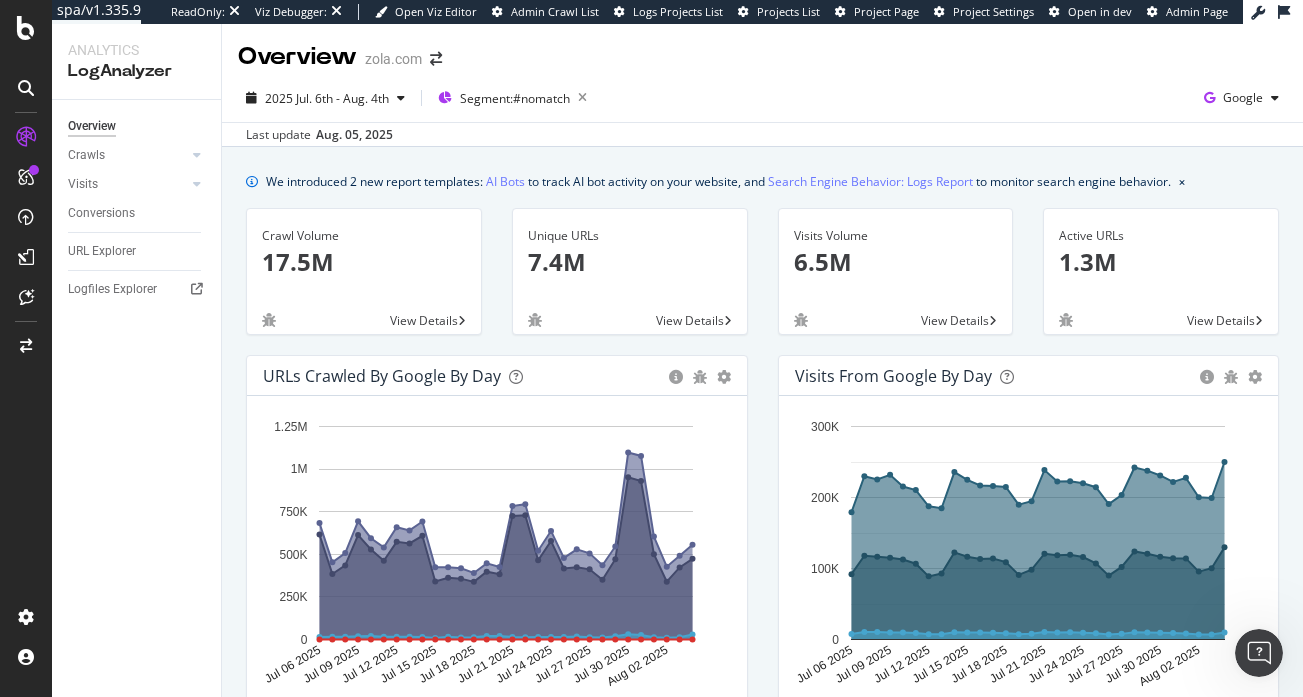 scroll, scrollTop: 0, scrollLeft: 0, axis: both 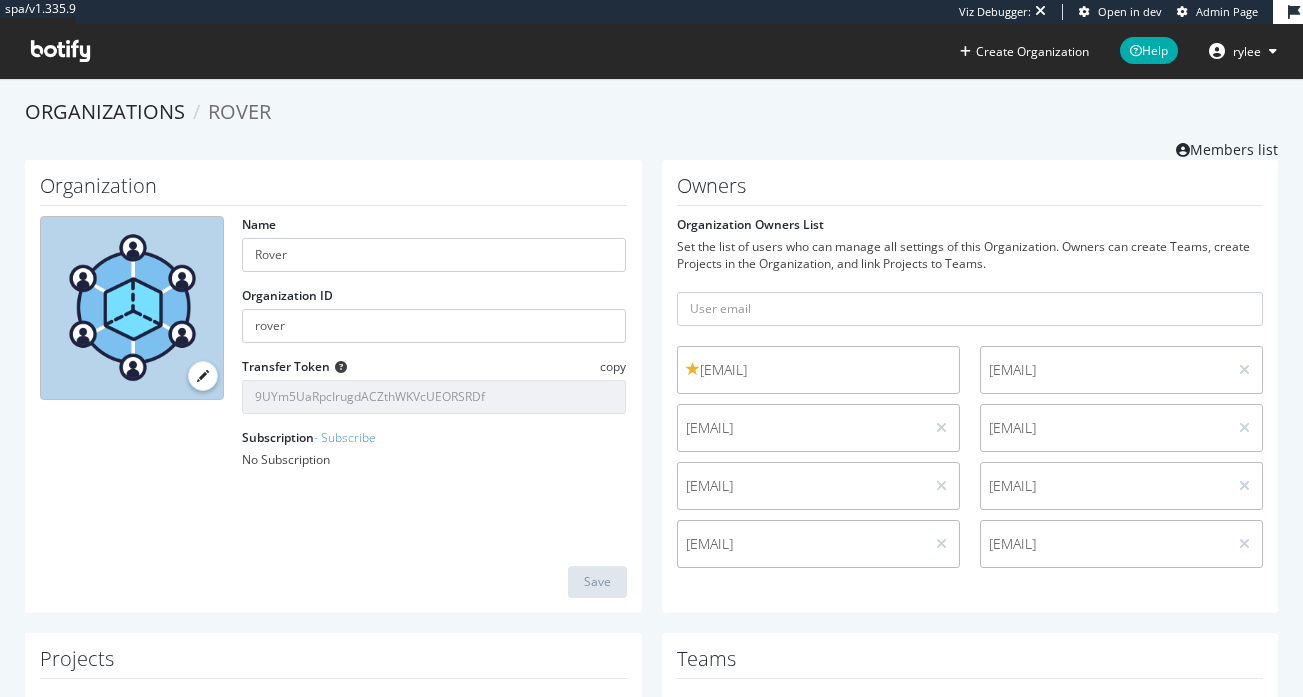 click on "[EMAIL]" at bounding box center [818, 370] 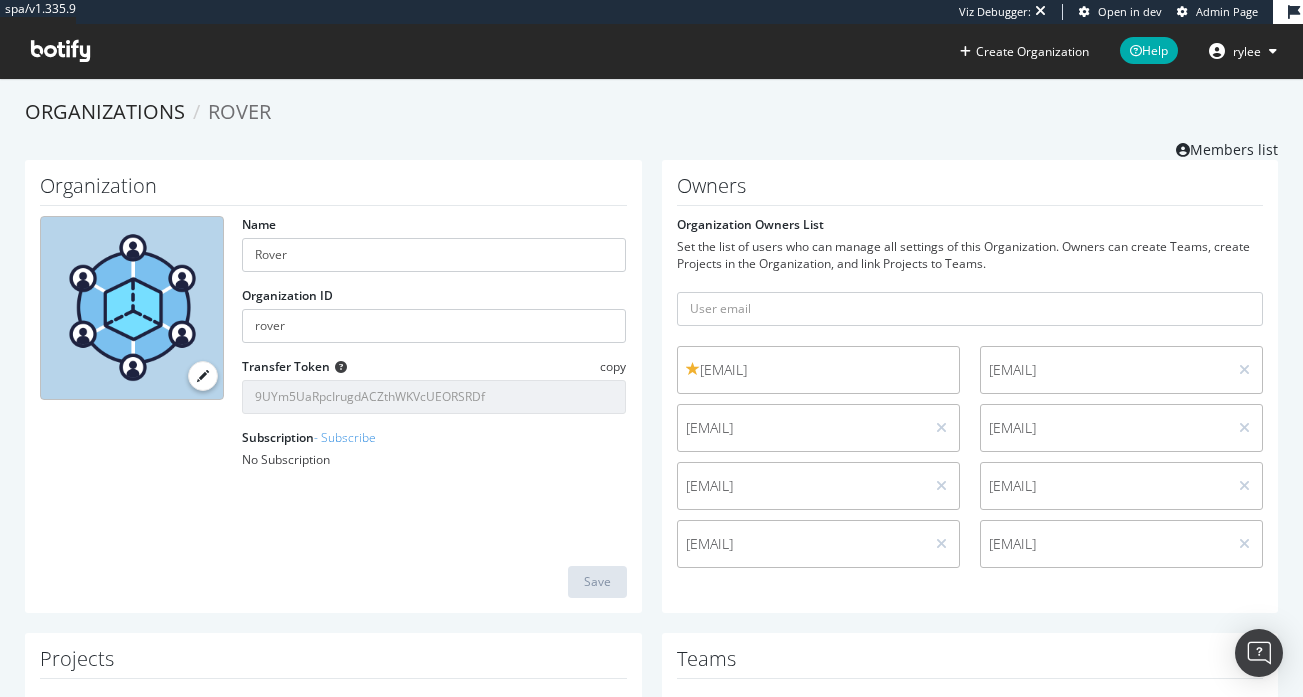 drag, startPoint x: 800, startPoint y: 375, endPoint x: 697, endPoint y: 372, distance: 103.04368 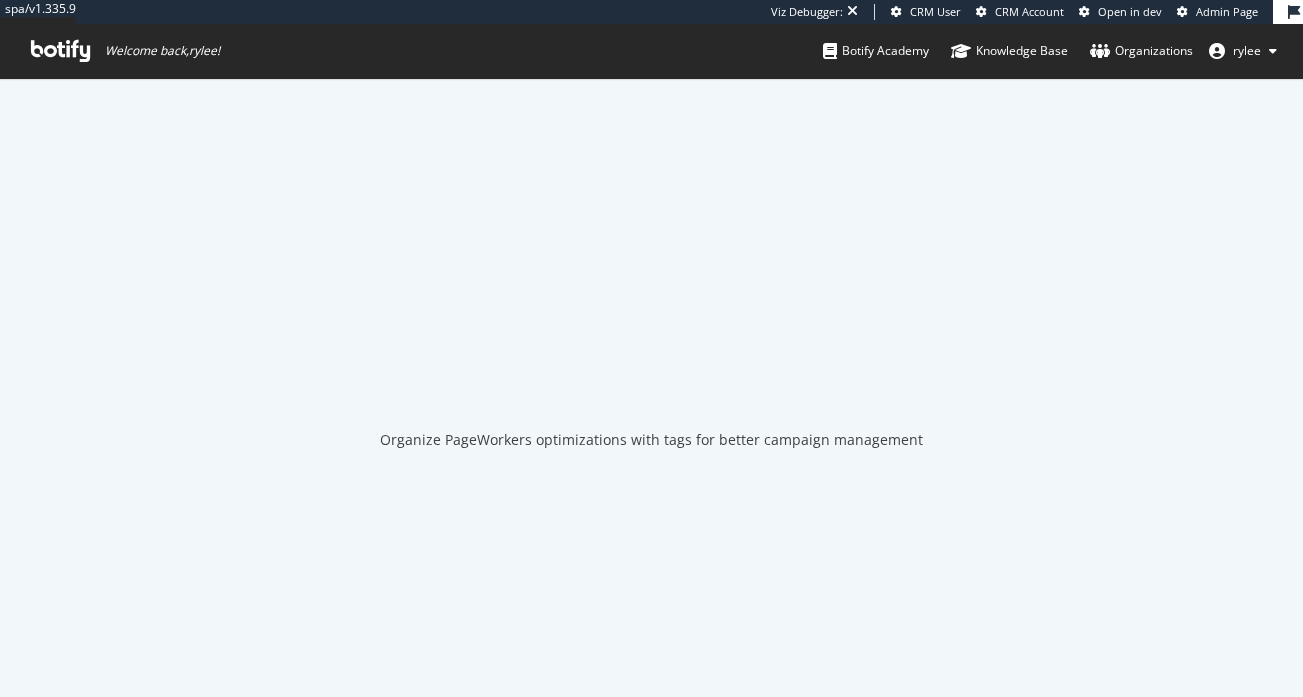 scroll, scrollTop: 0, scrollLeft: 0, axis: both 